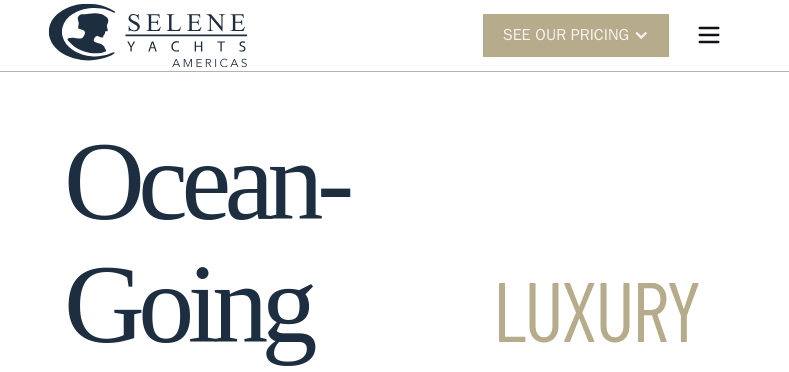 scroll, scrollTop: 0, scrollLeft: 0, axis: both 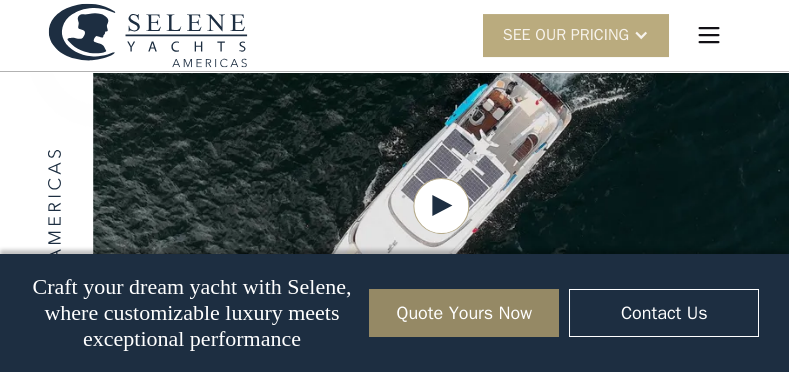 click on "SEE Our Pricing" at bounding box center (566, 35) 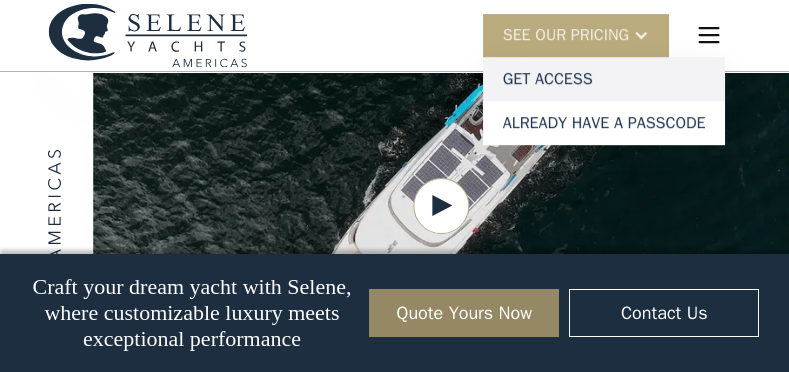 click on "Get access" at bounding box center (604, 79) 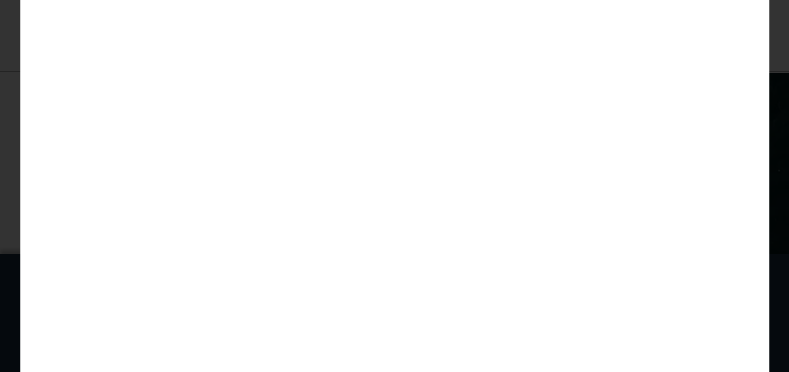 scroll, scrollTop: 5, scrollLeft: 0, axis: vertical 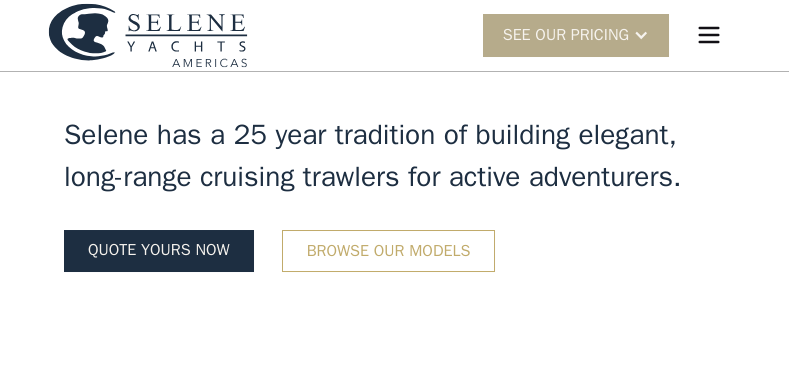 click on "Browse our models" at bounding box center [389, 251] 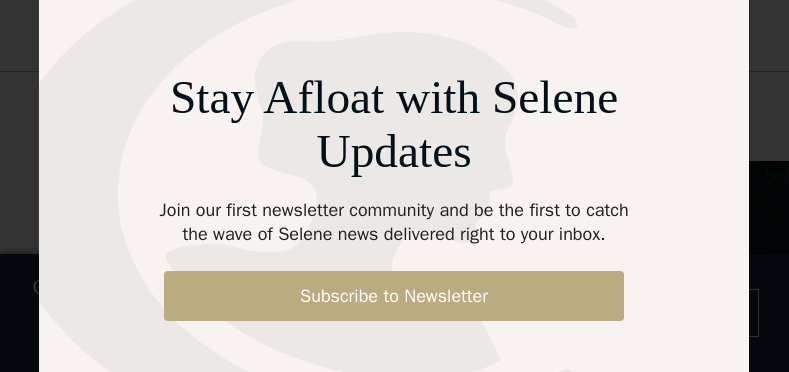 click on "Subscribe to Newsletter" at bounding box center [395, 296] 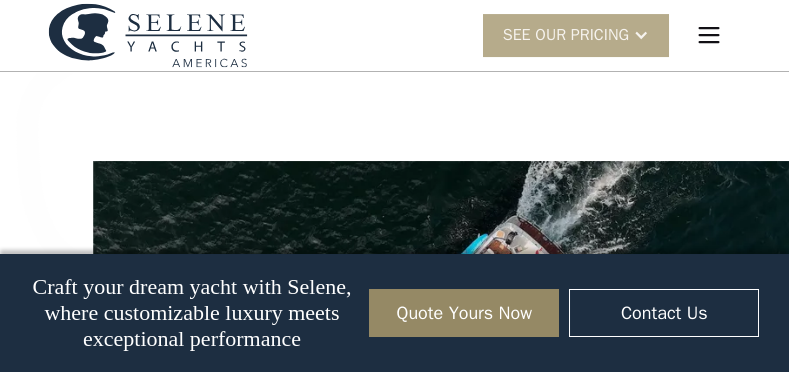 scroll, scrollTop: 2629, scrollLeft: 0, axis: vertical 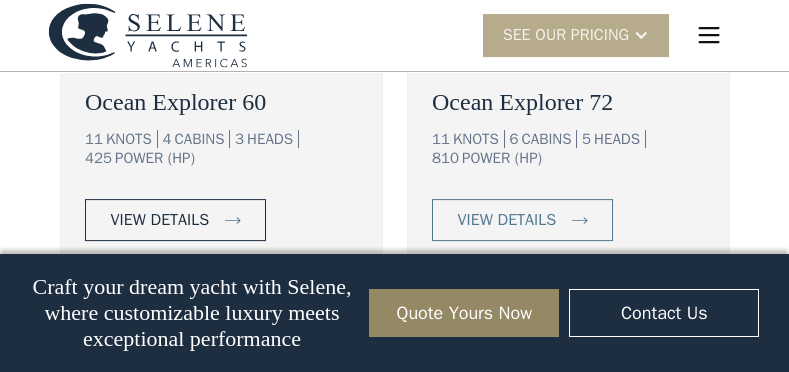 click on "view details" at bounding box center [160, 220] 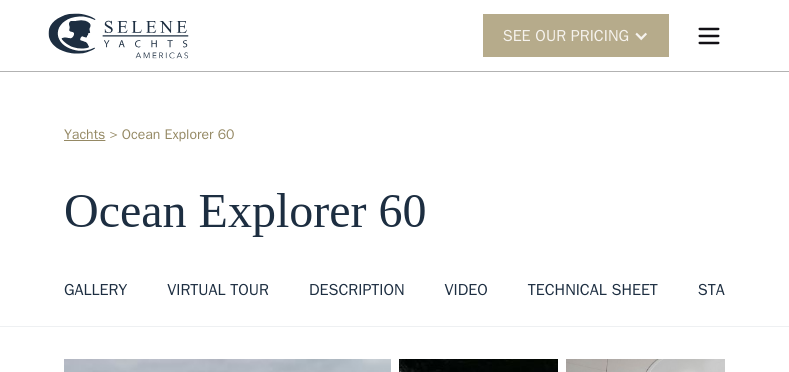 scroll, scrollTop: 0, scrollLeft: 0, axis: both 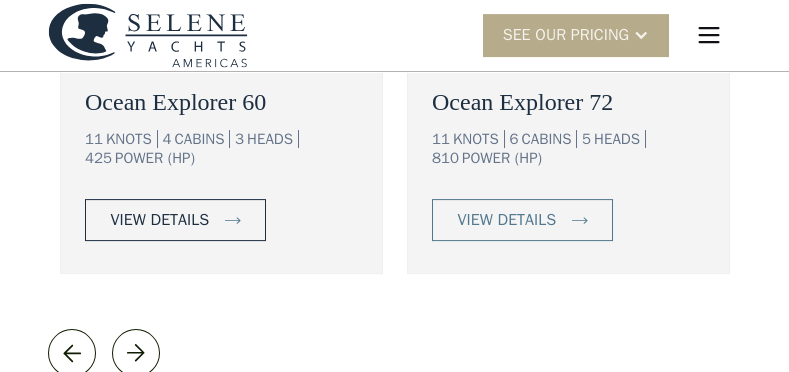 click on "view details" at bounding box center (160, 220) 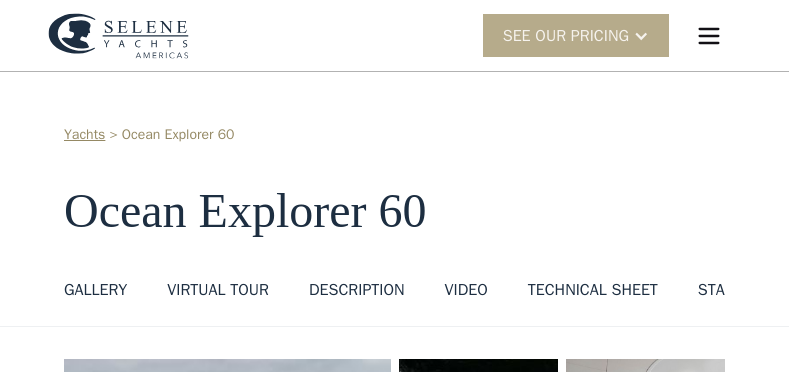scroll, scrollTop: 0, scrollLeft: 0, axis: both 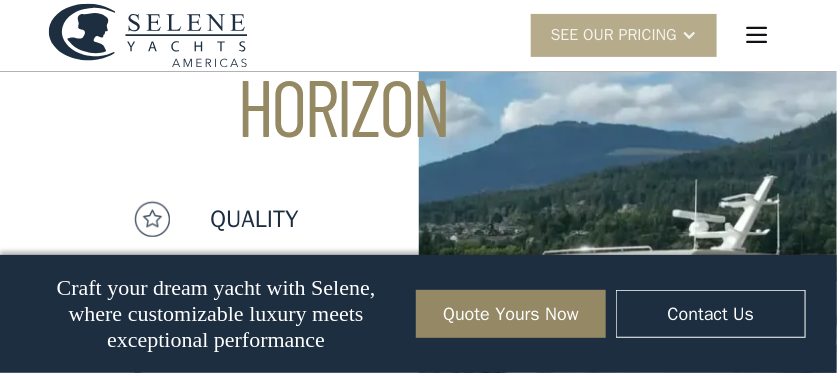 click on "quality" at bounding box center [254, 219] 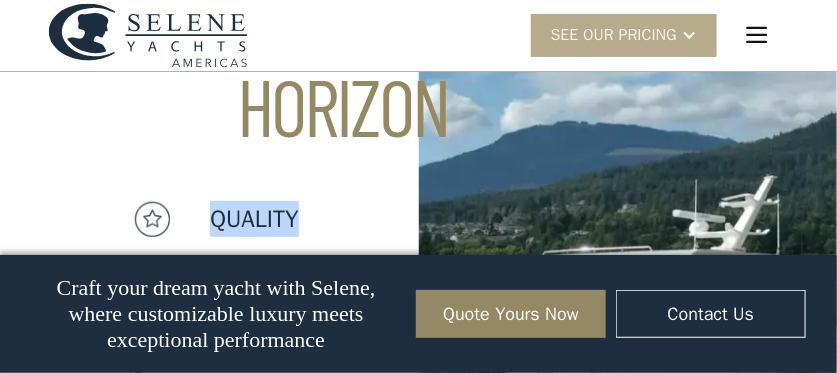 click on "quality" at bounding box center (254, 219) 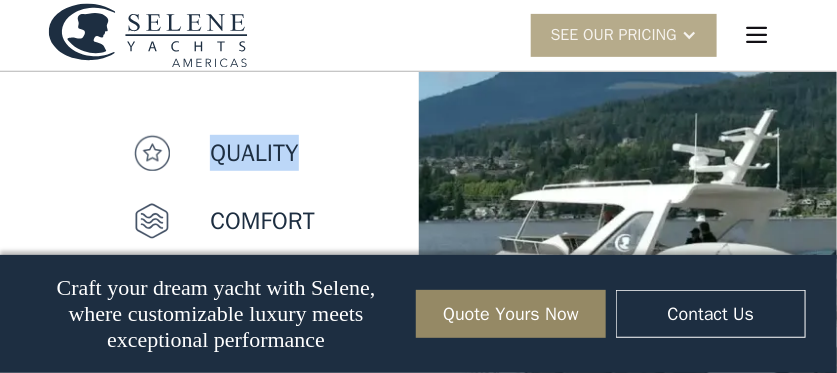 scroll, scrollTop: 1998, scrollLeft: 0, axis: vertical 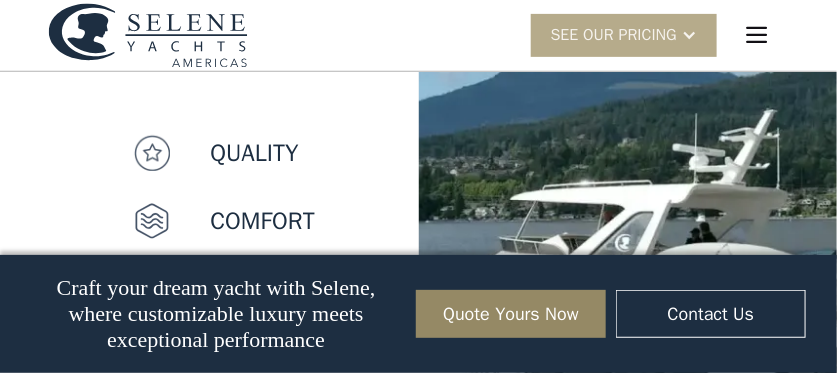 click on "value" at bounding box center (249, 289) 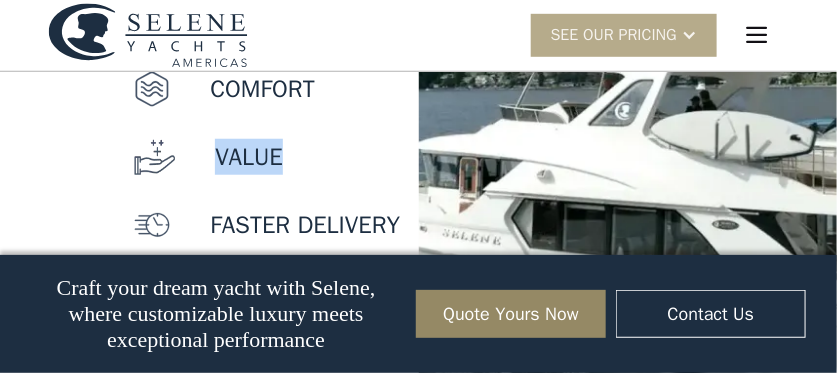 scroll, scrollTop: 2130, scrollLeft: 0, axis: vertical 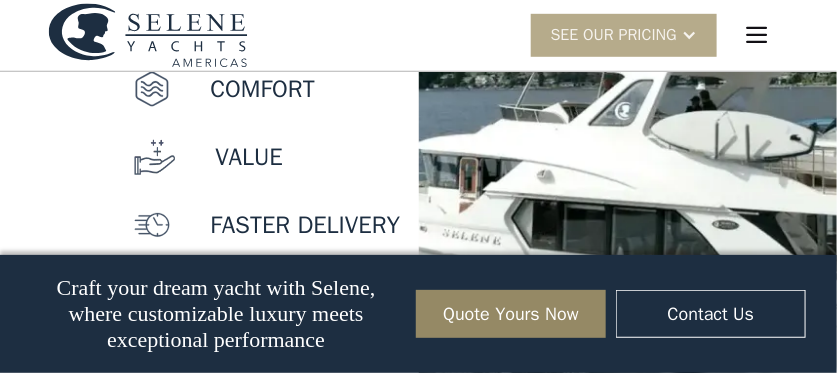 click on "faster delivery" at bounding box center (305, 225) 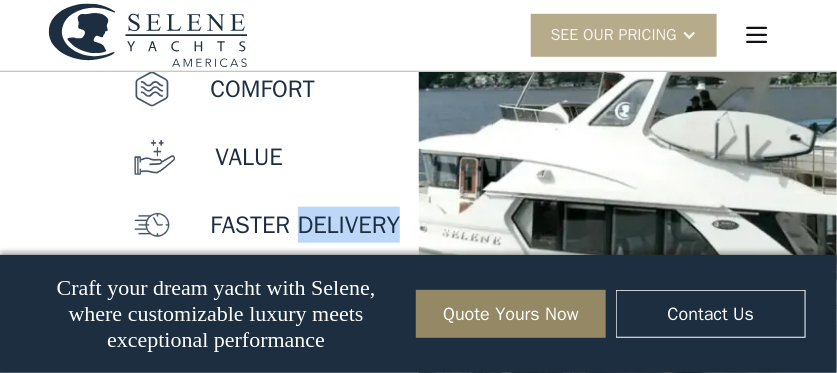 click on "faster delivery" at bounding box center [305, 225] 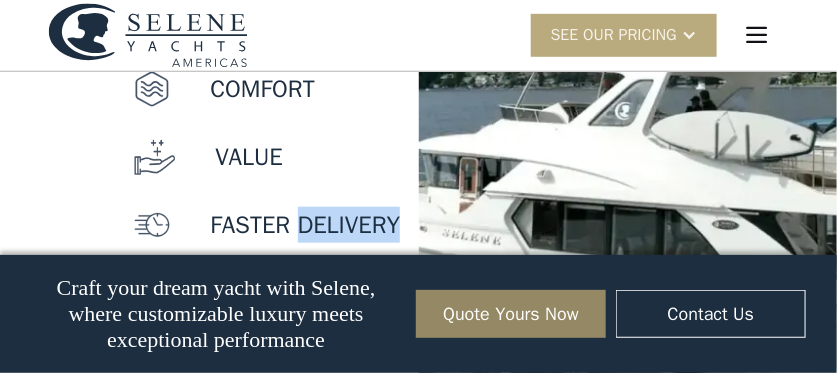 drag, startPoint x: 590, startPoint y: 39, endPoint x: 573, endPoint y: 55, distance: 23.345236 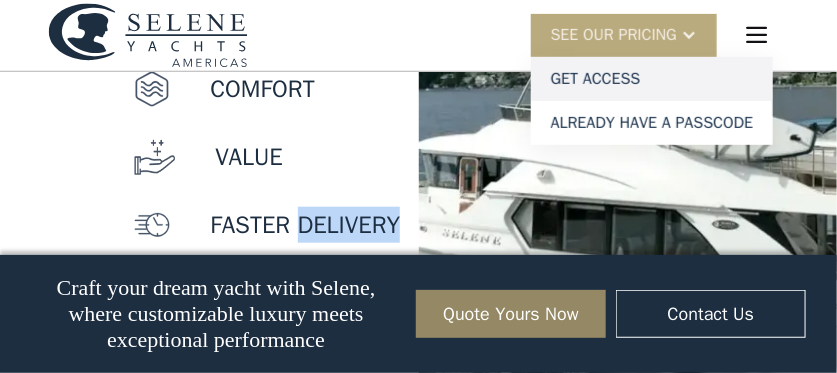 click on "Get access" at bounding box center (652, 79) 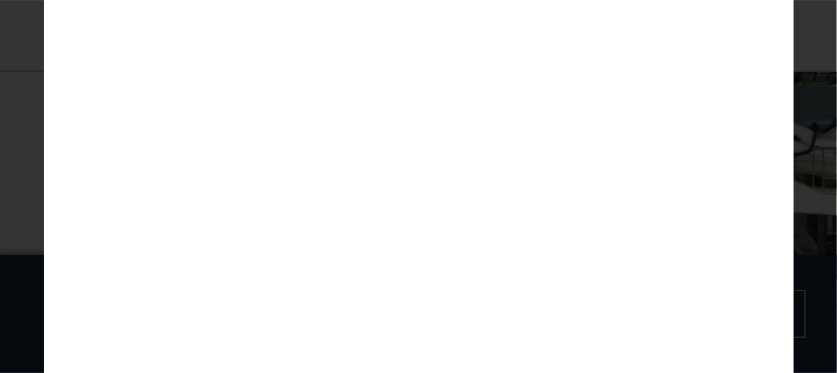 scroll, scrollTop: 5, scrollLeft: 0, axis: vertical 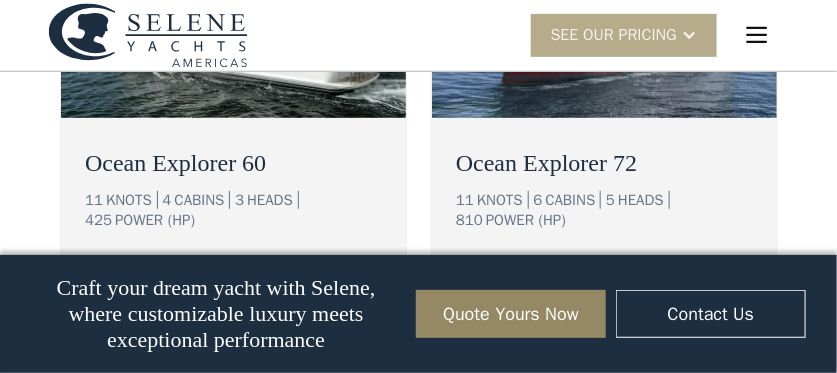 click on "view details" at bounding box center [160, 282] 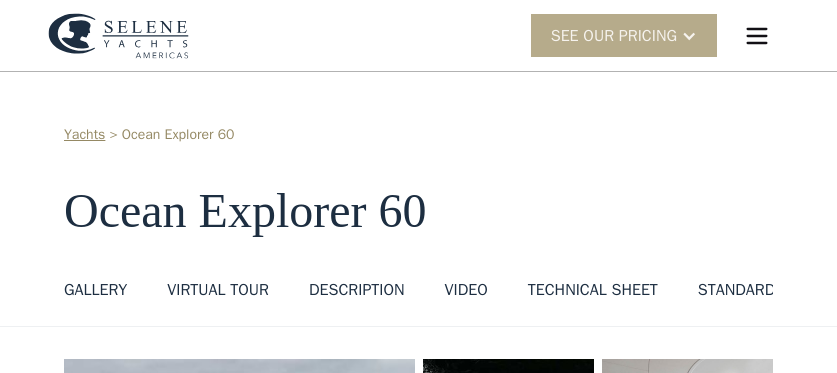 scroll, scrollTop: 0, scrollLeft: 0, axis: both 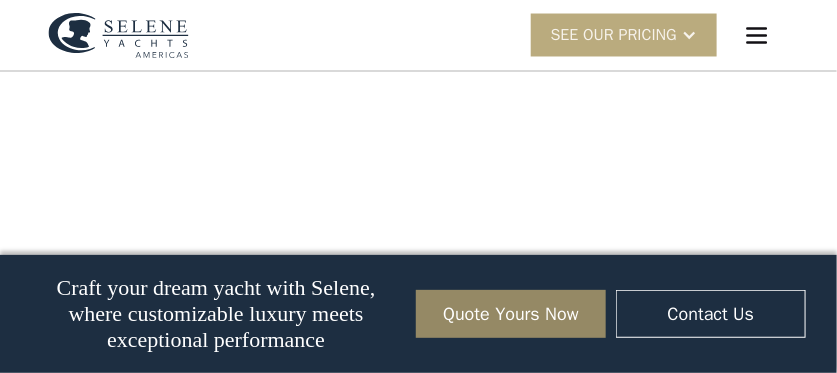 click on "SEE Our Pricing" at bounding box center (614, 36) 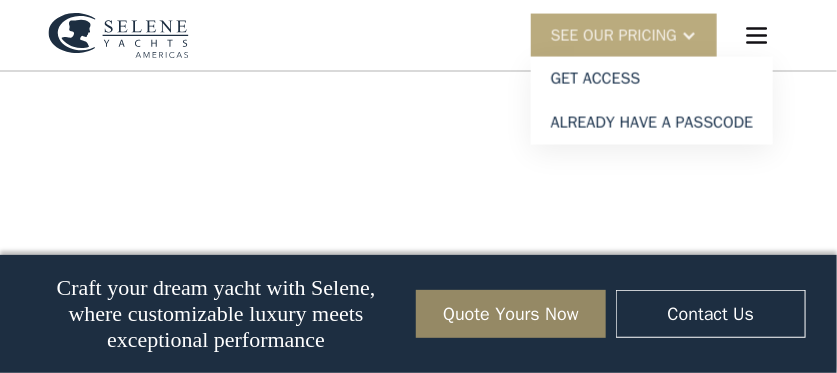 click on "SEE Our Pricing" at bounding box center [614, 36] 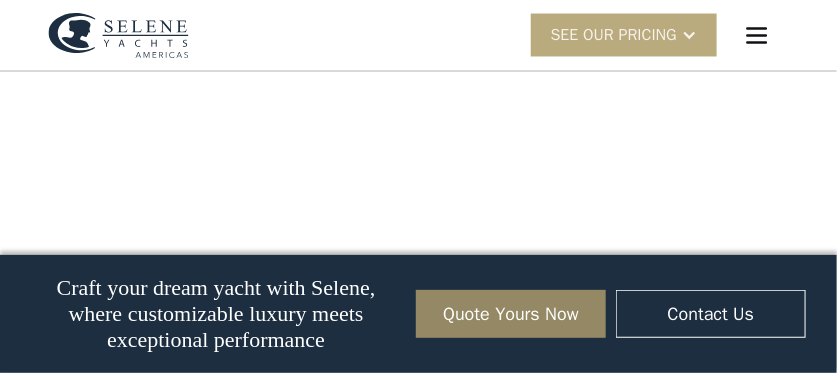 click on "SEE Our Pricing" at bounding box center [614, 36] 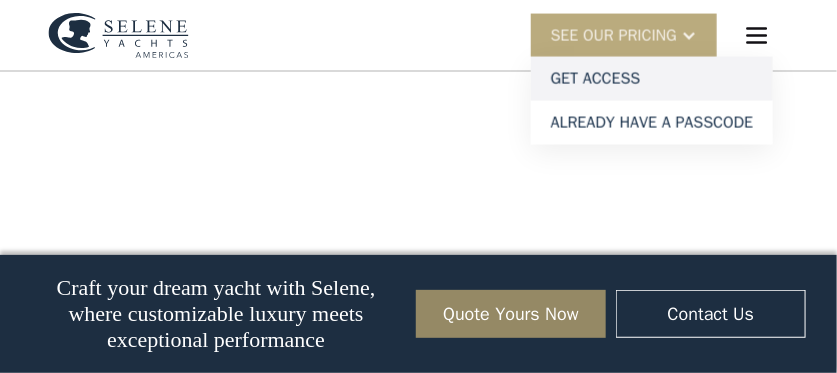 click on "Get access" at bounding box center [652, 79] 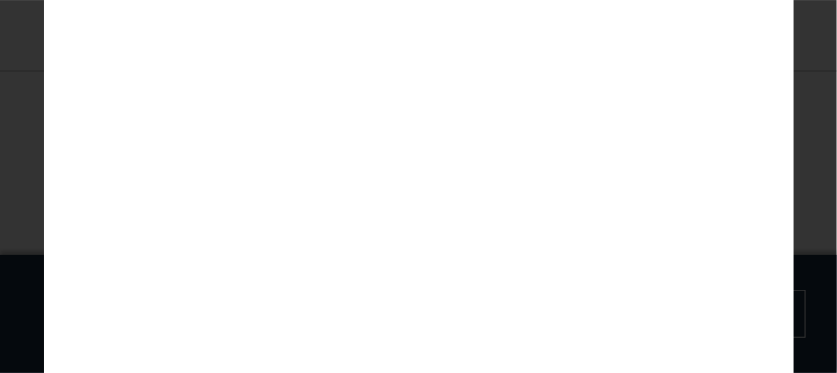 scroll, scrollTop: 5, scrollLeft: 0, axis: vertical 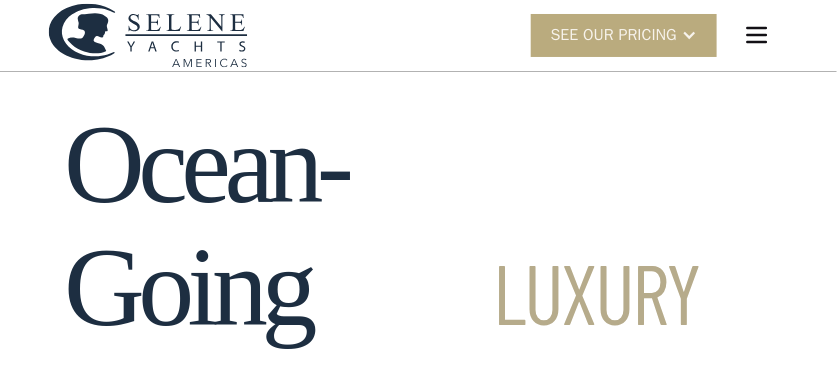 drag, startPoint x: 8, startPoint y: 1, endPoint x: 617, endPoint y: 33, distance: 609.84015 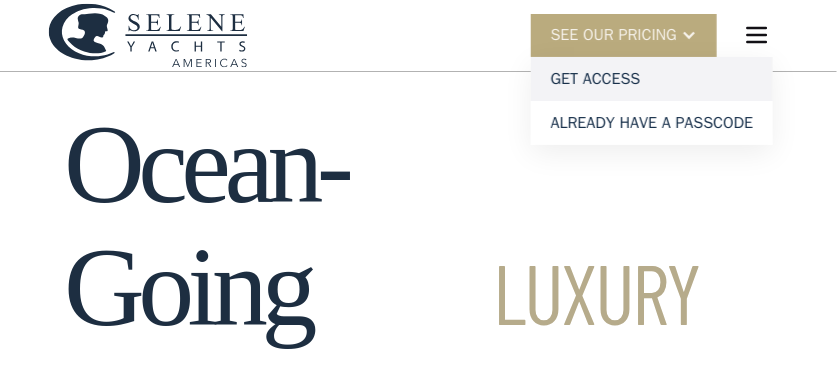 click on "Get access" at bounding box center (652, 79) 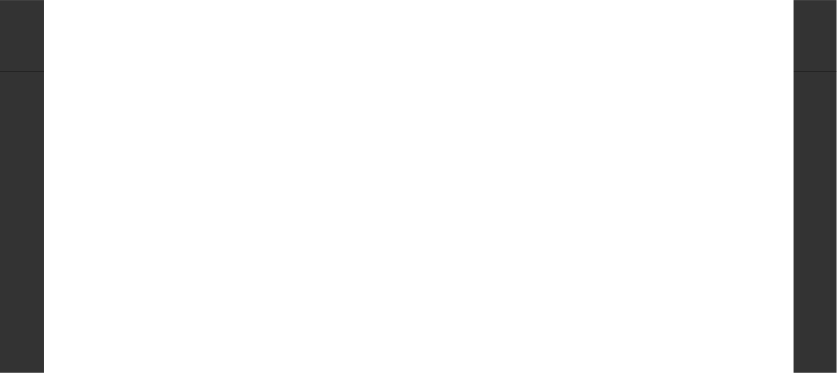 scroll, scrollTop: 5, scrollLeft: 0, axis: vertical 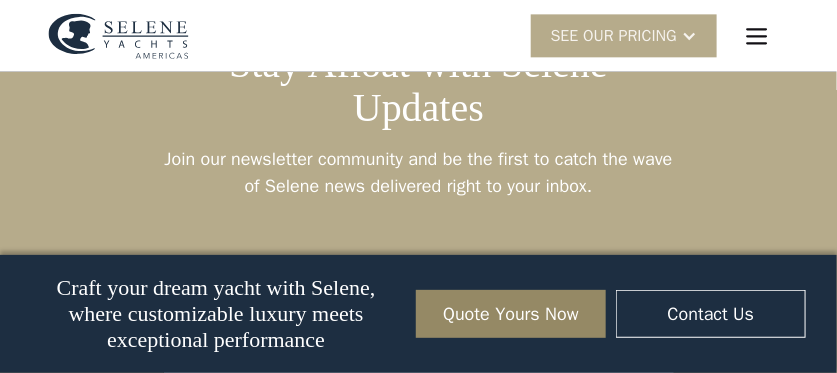 click on "Email *" at bounding box center [418, 349] 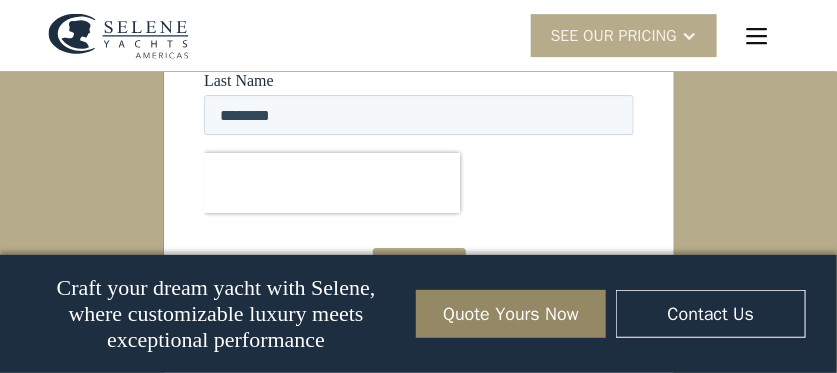 scroll, scrollTop: 6918, scrollLeft: 0, axis: vertical 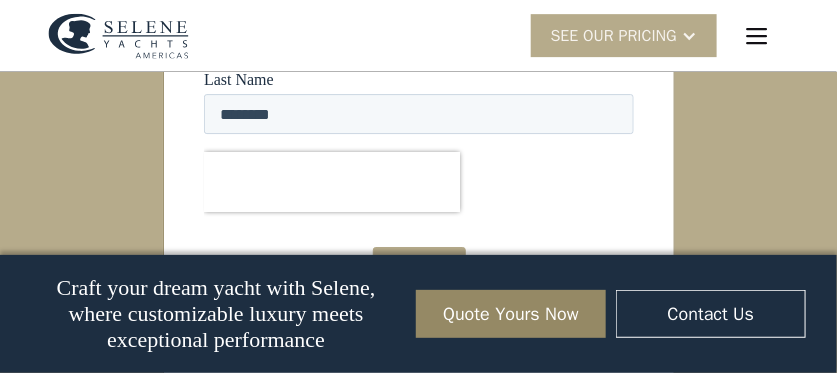 click on "*********" at bounding box center (418, 267) 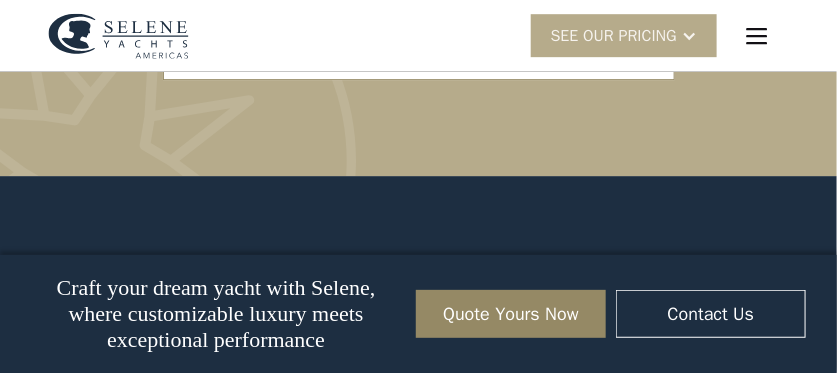 scroll, scrollTop: 6852, scrollLeft: 0, axis: vertical 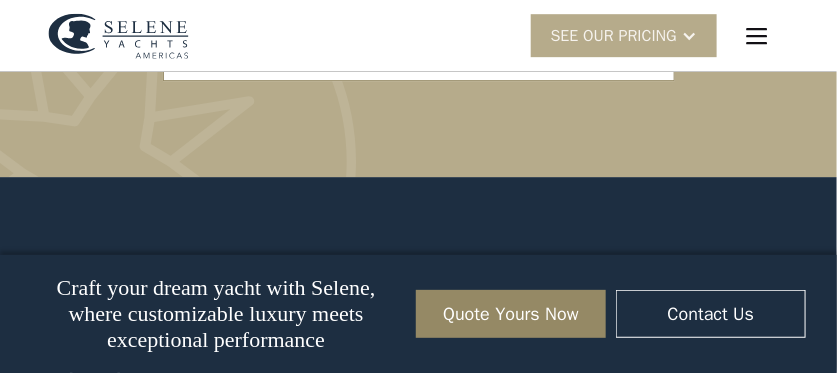 click on "Yachts" at bounding box center [493, 357] 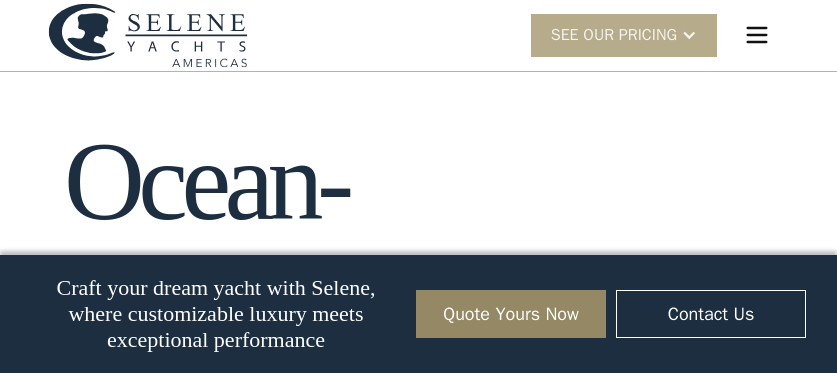 scroll, scrollTop: 3089, scrollLeft: 0, axis: vertical 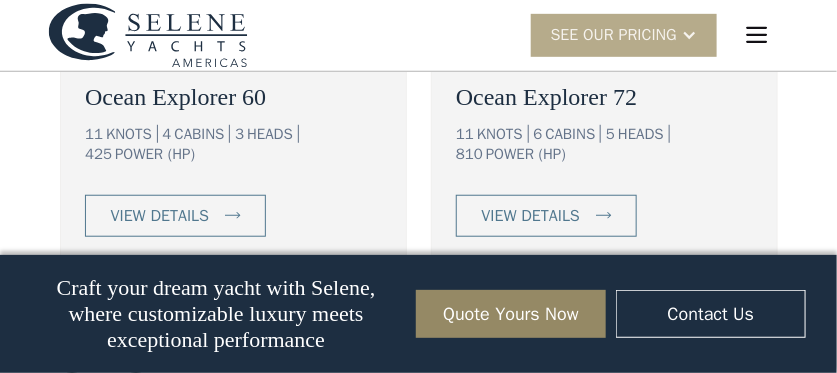 click at bounding box center [72, 349] 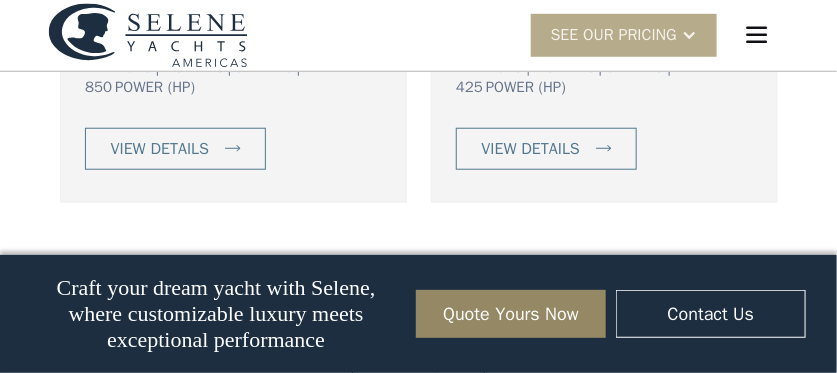click at bounding box center [136, 282] 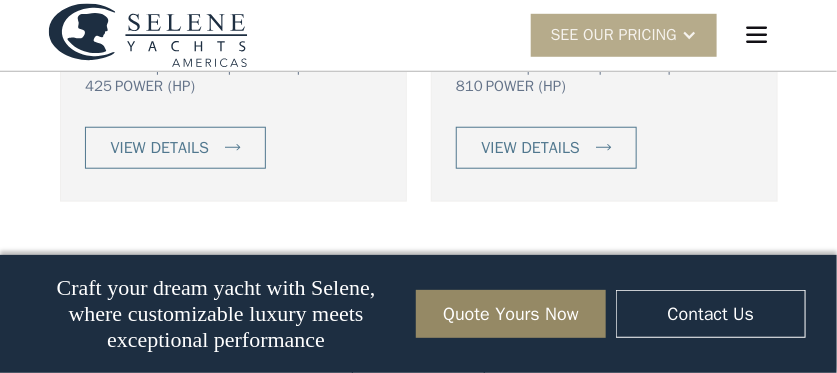 click at bounding box center [136, 281] 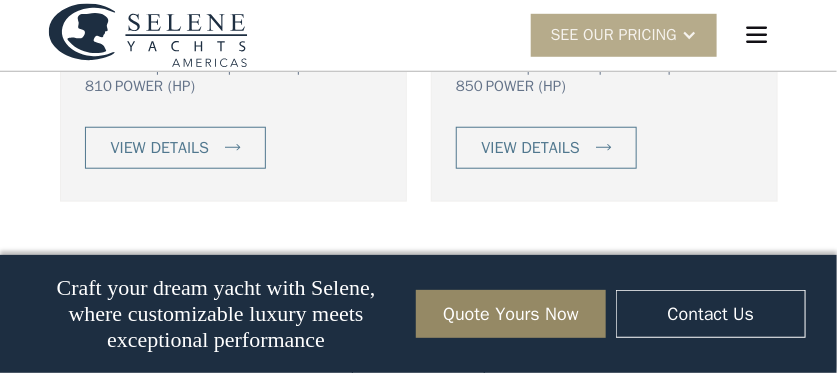 click at bounding box center (136, 281) 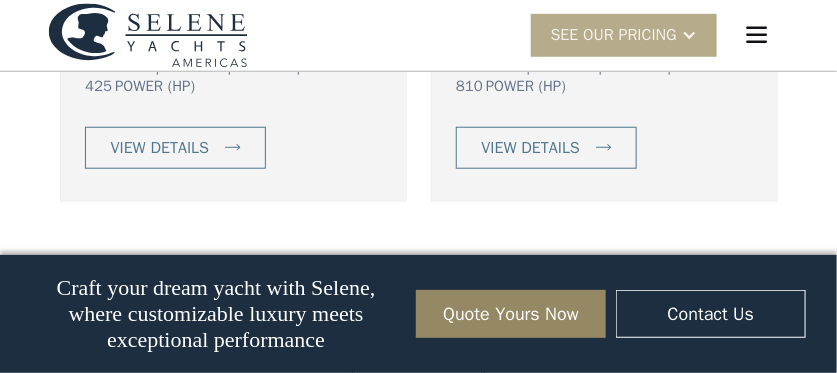 click at bounding box center (72, 281) 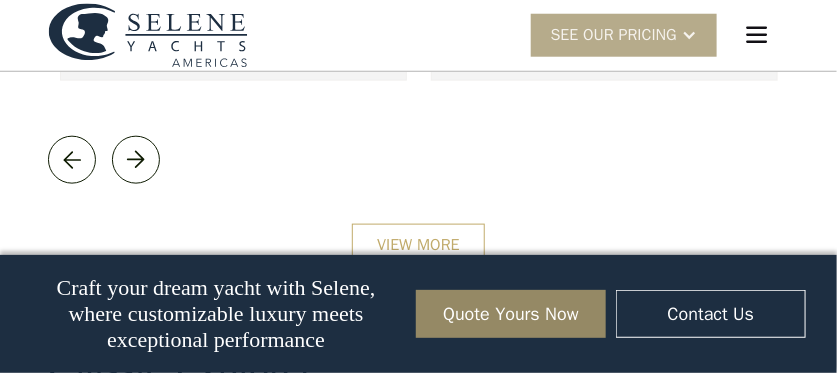 click on "View More" at bounding box center [418, 245] 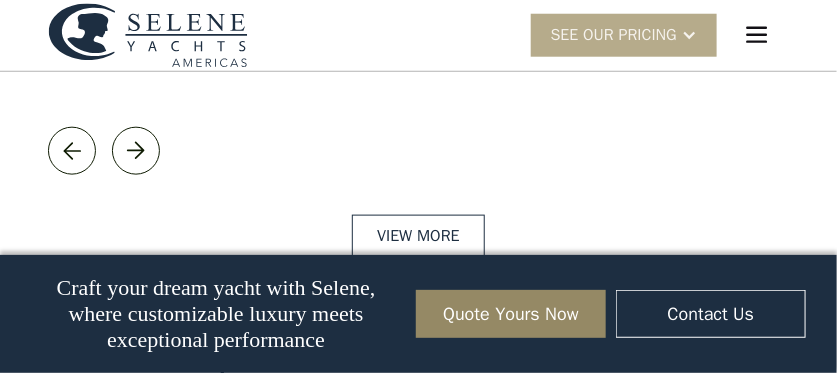 scroll, scrollTop: 4085, scrollLeft: 0, axis: vertical 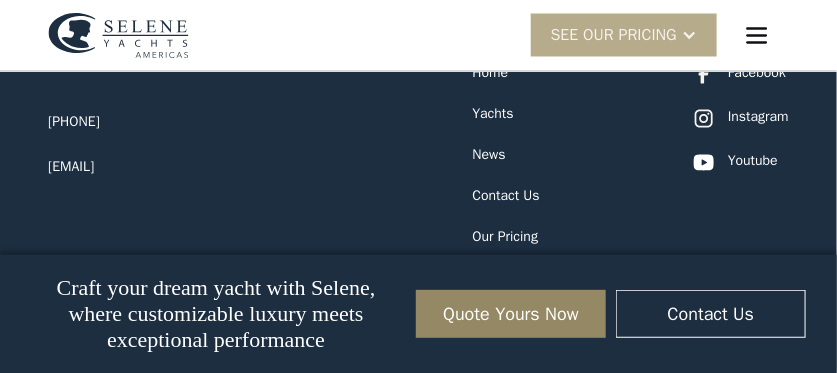 click on "Yachts" at bounding box center [493, 114] 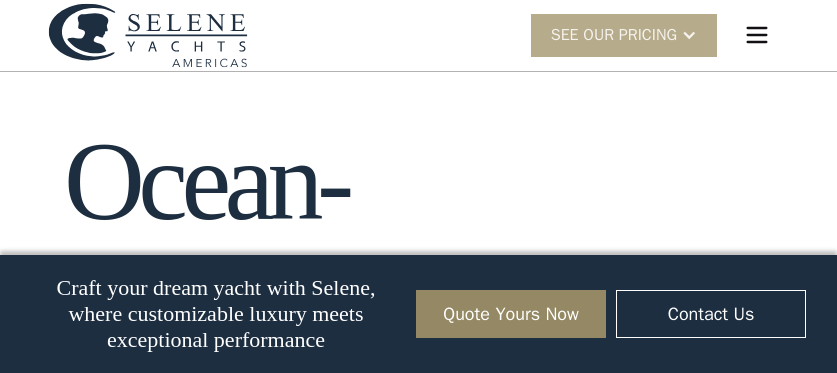 scroll, scrollTop: 3089, scrollLeft: 0, axis: vertical 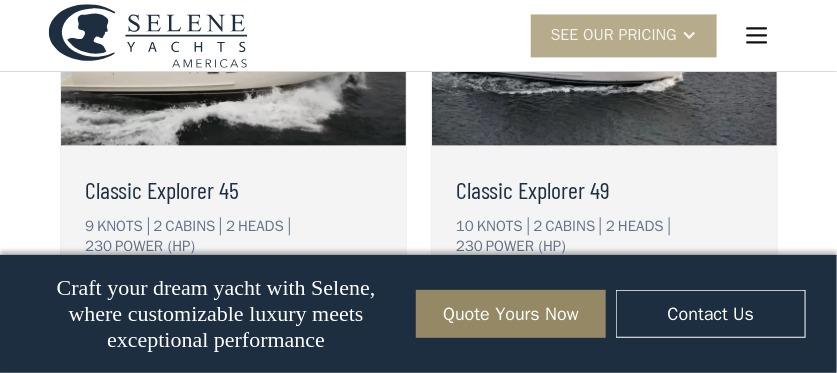 click on "view details" at bounding box center [160, 308] 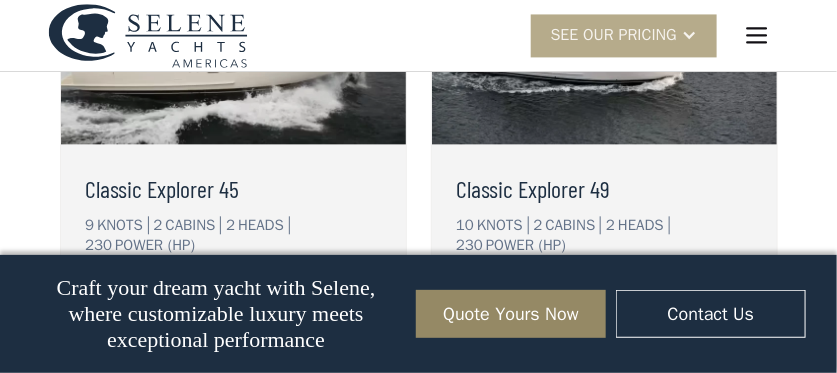 scroll, scrollTop: 4609, scrollLeft: 0, axis: vertical 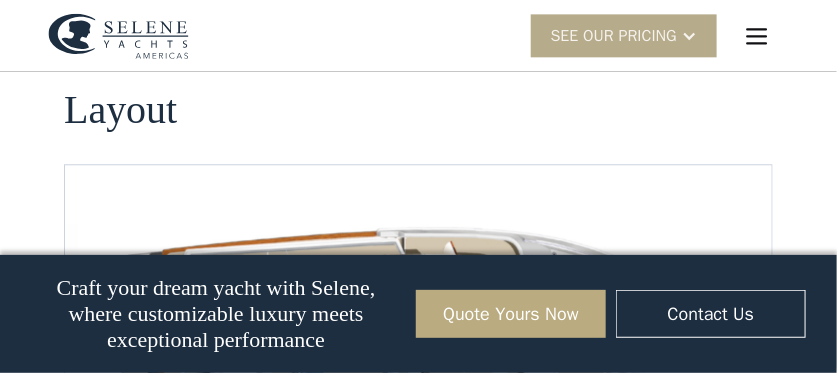 click on "Quote Yours Now" at bounding box center [511, 314] 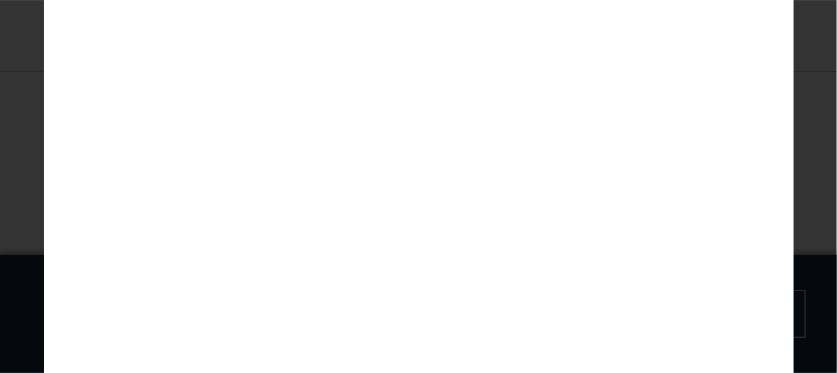 scroll, scrollTop: 2931, scrollLeft: 0, axis: vertical 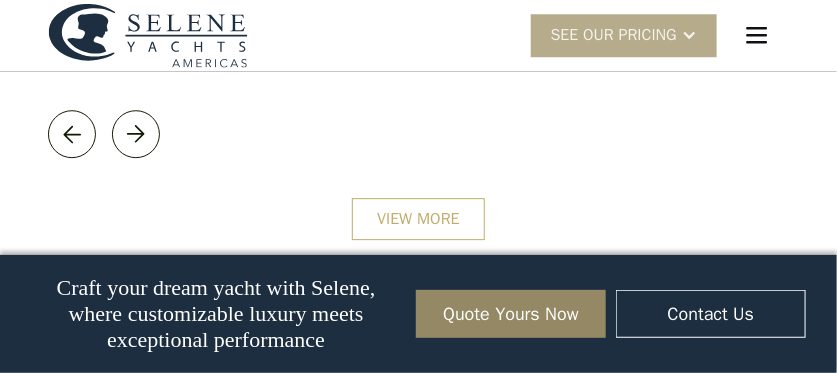 click on "Discover our Fleet,  Yacht Models We offer two lines of ocean-capable trawlers, the original Classic Explorer series and the contemporary design of the Ocean Explorer series. Each Selene model has ocean crossing capabilities and is customizable to meet the unique needs of you, the new owner. Ocean Explorer Ocean Explorer 72 11 KNOTS 6 CABINS 5 HEADS 810 POWER (HP) view details Ocean Explorer 78 12 KNOTS 4 CABINS 5 HEADS 850 POWER (HP) view details Ocean Explorer 60 11 KNOTS 4 CABINS 3 HEADS 425 POWER (HP) view details Ocean Explorer 72 11 KNOTS 6 CABINS 5 HEADS 810 POWER (HP) view details Ocean Explorer 78 12 KNOTS 4 CABINS 5 HEADS 850 POWER (HP) view details Ocean Explorer 60 11 KNOTS 4 CABINS 3 HEADS 425 POWER (HP) view details Ocean Explorer 72 11 KNOTS 6 CABINS 5 HEADS 810 POWER (HP) view details Ocean Explorer 78 12 KNOTS 4 CABINS 5 HEADS 850 POWER (HP) view details View More Classic Explorer Classic Explorer 60 11 KNOTS 3 CABINS 2 HEADS 425 POWER (HP) view details Classic Explorer 72 12 KNOTS 6 CABINS" at bounding box center (418, -651) 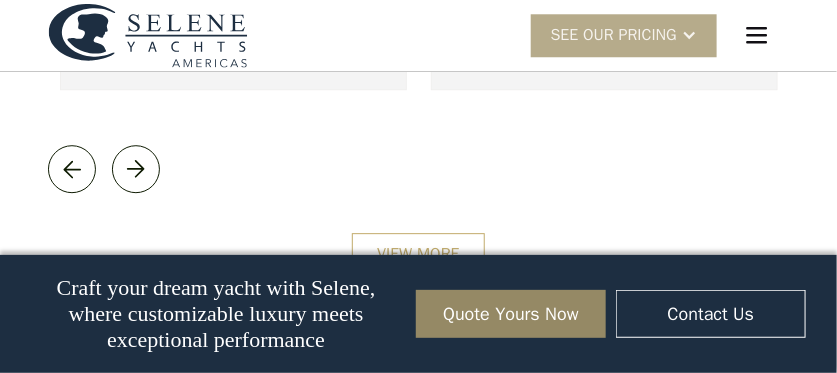 click on "View More" at bounding box center (418, 254) 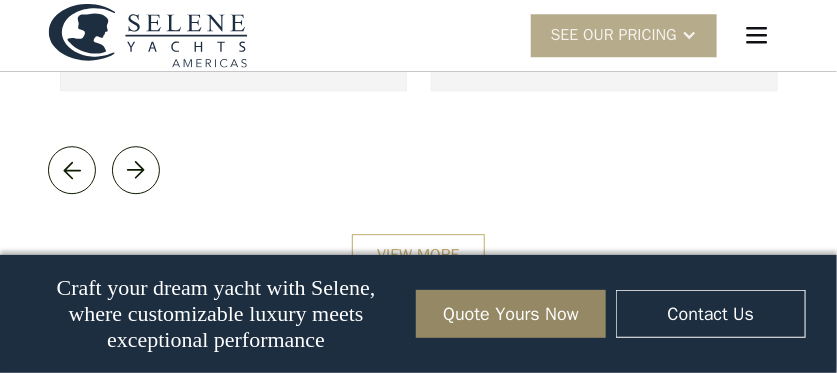 scroll, scrollTop: 4877, scrollLeft: 0, axis: vertical 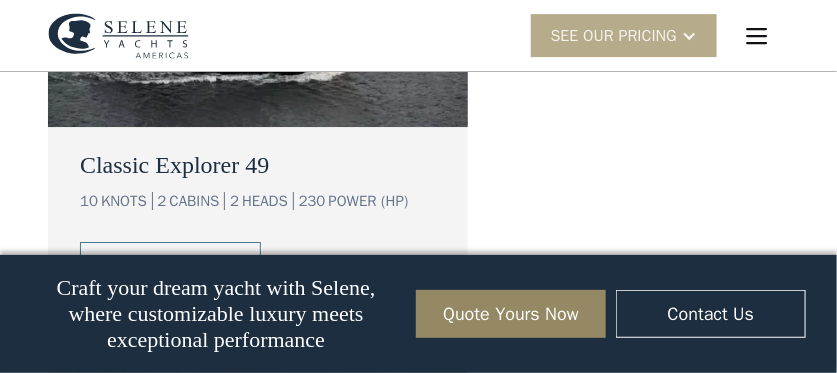click on "Classic Explorer 49" at bounding box center (244, 165) 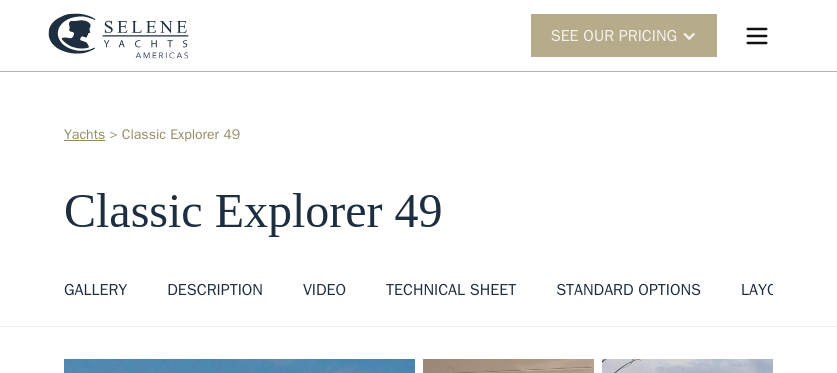 scroll, scrollTop: 0, scrollLeft: 0, axis: both 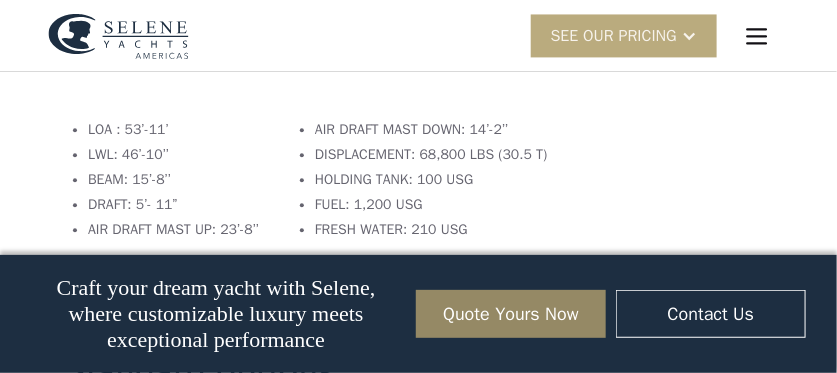 click on "SEE Our Pricing" at bounding box center (614, 36) 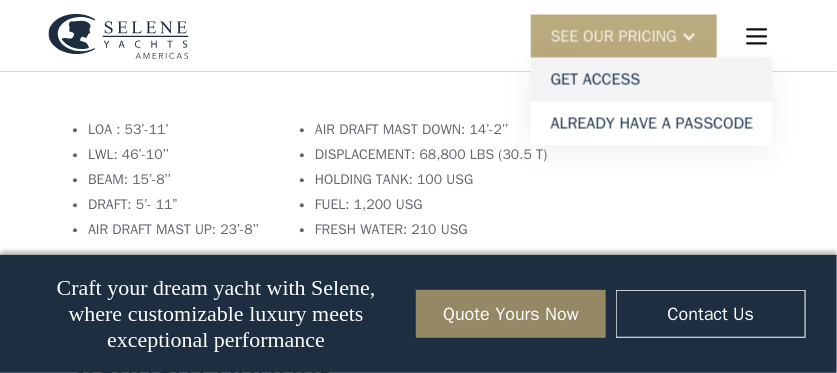 click on "Get access" at bounding box center [652, 79] 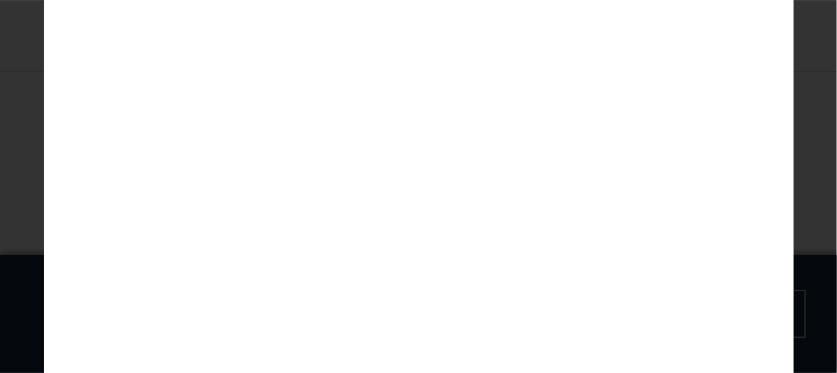 scroll, scrollTop: 5, scrollLeft: 0, axis: vertical 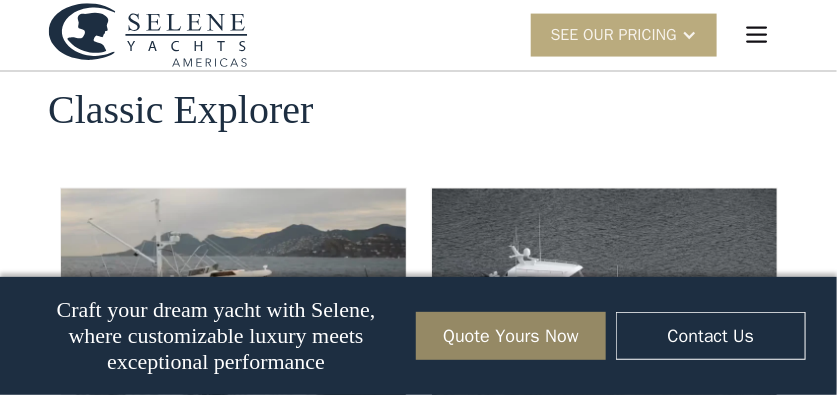 click on "SEE Our Pricing" at bounding box center [614, 35] 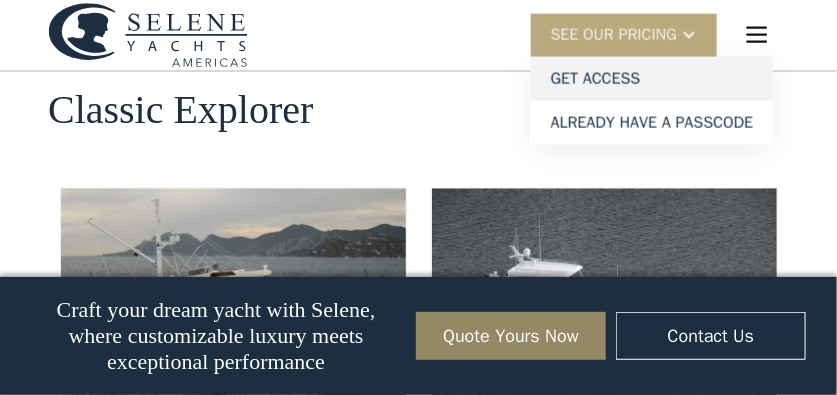 click on "Get access" at bounding box center [652, 79] 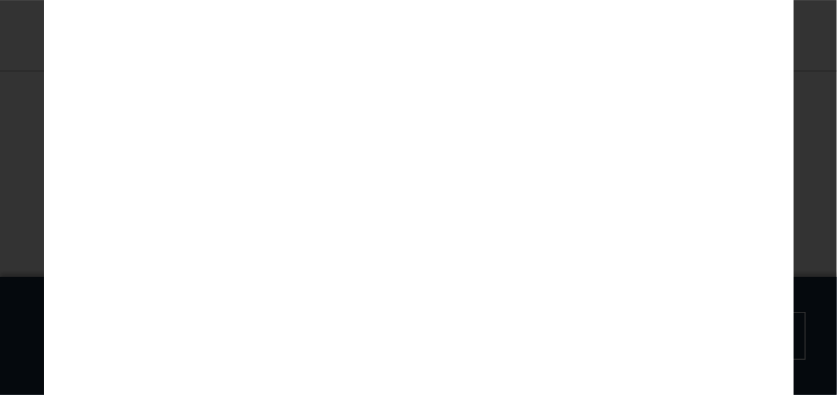 scroll, scrollTop: 5, scrollLeft: 0, axis: vertical 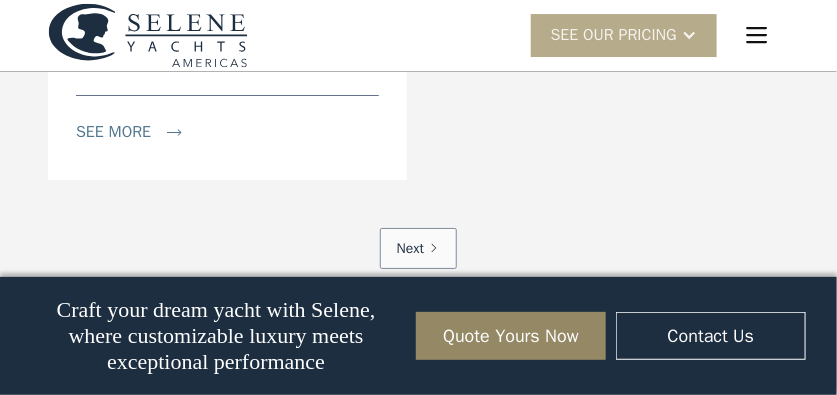 click on "Next" at bounding box center (410, 248) 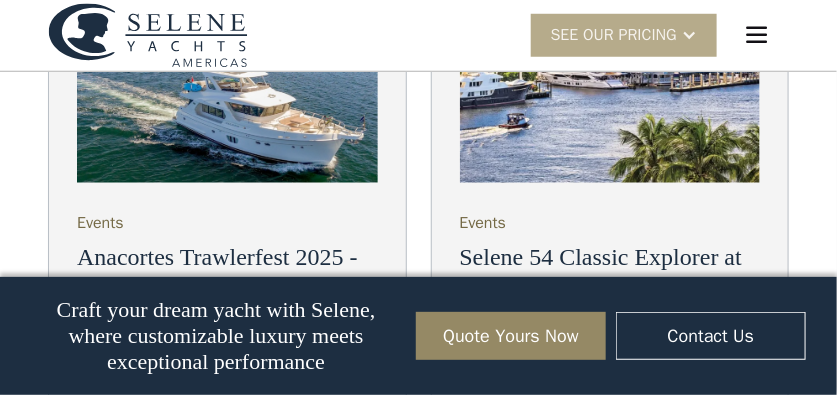 scroll, scrollTop: 7608, scrollLeft: 0, axis: vertical 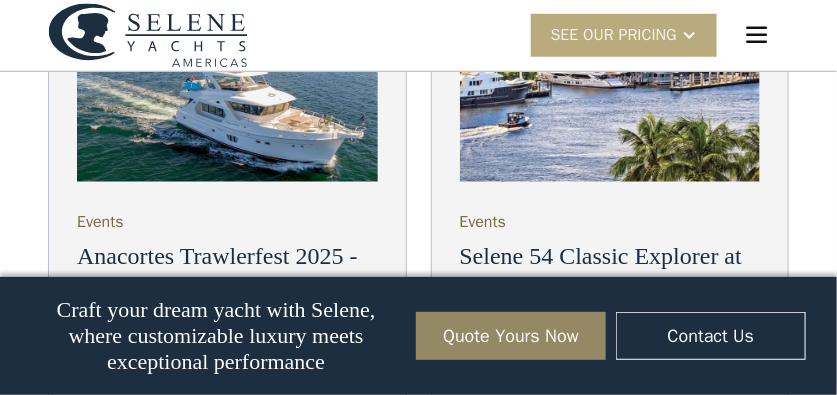click on "SEE Our Pricing" at bounding box center [614, 35] 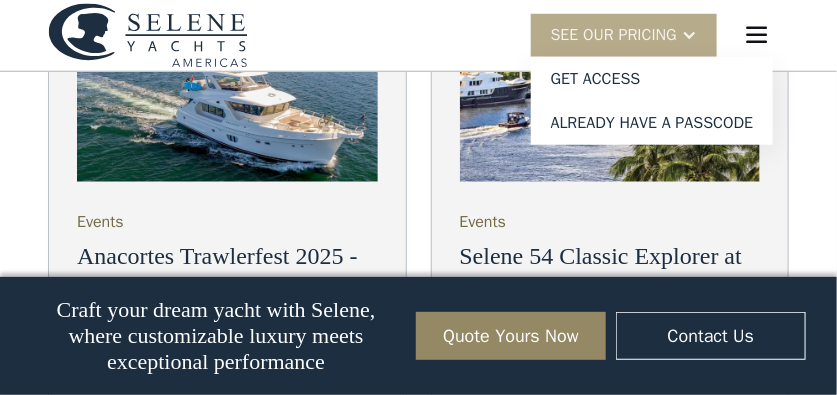 click on "Selene 54 Classic Explorer at Fort Lauderdale Trawlerfest March 5-8 2025 (plus discount code)" at bounding box center [610, 299] 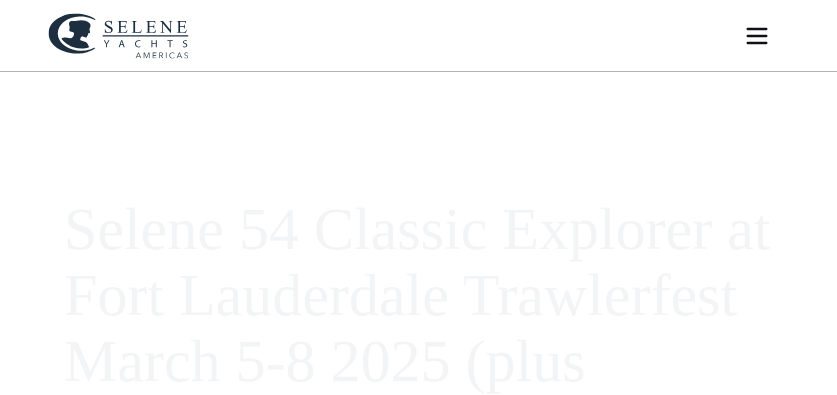 scroll, scrollTop: 0, scrollLeft: 0, axis: both 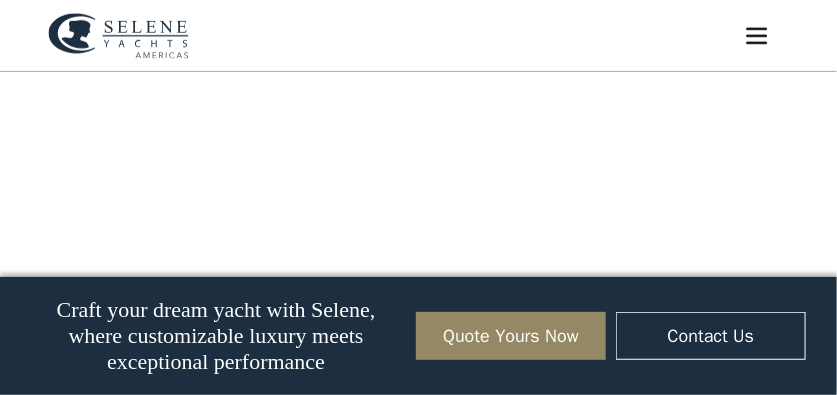 click on "Yachts Ocean 78 Ocean 72 Ocean 60 Classic 72 Classic 60 Classic 54 Classic 49 Classic 45 News Contact us News & EVENTS News Events Articles +1 [PHONE]" at bounding box center [418, 36] 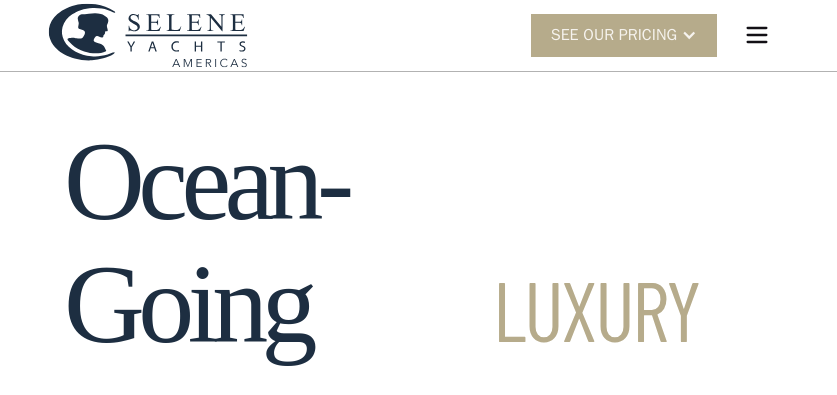 scroll, scrollTop: 0, scrollLeft: 0, axis: both 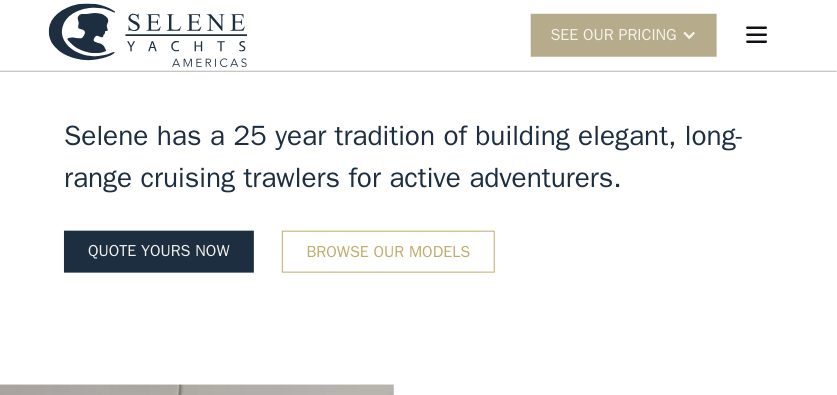 click on "Browse our models" at bounding box center [389, 252] 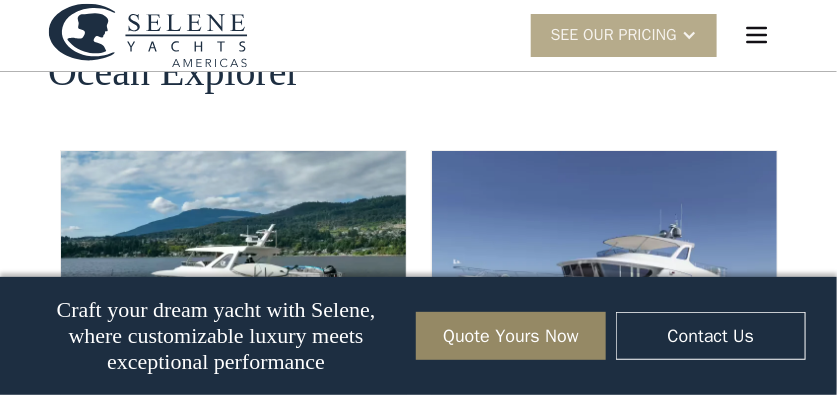 scroll, scrollTop: 3556, scrollLeft: 0, axis: vertical 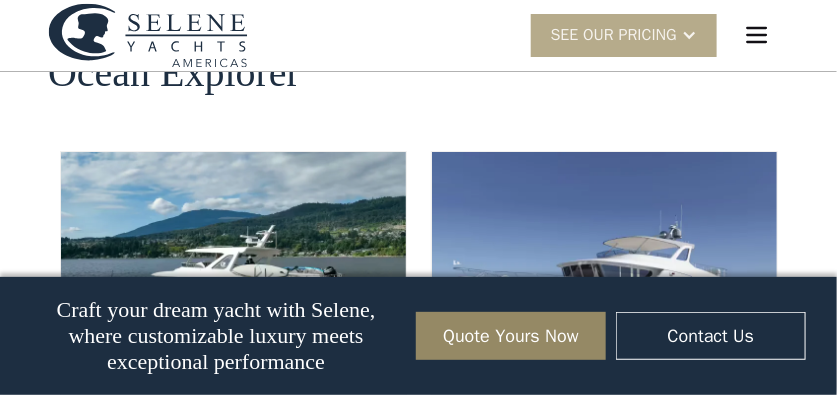 click at bounding box center [233, 267] 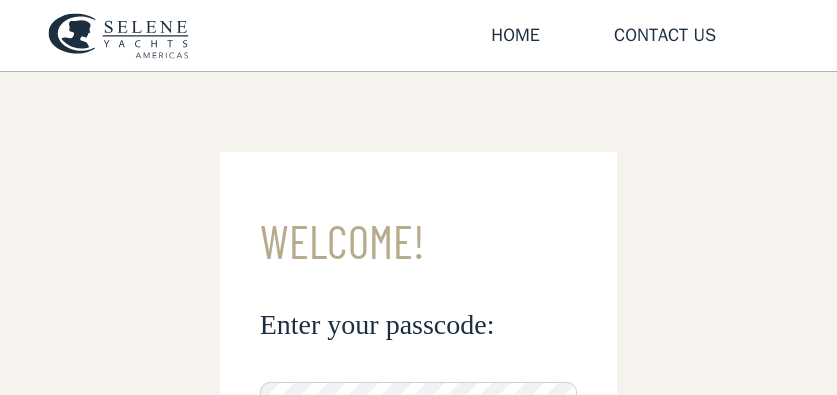 scroll, scrollTop: 34, scrollLeft: 0, axis: vertical 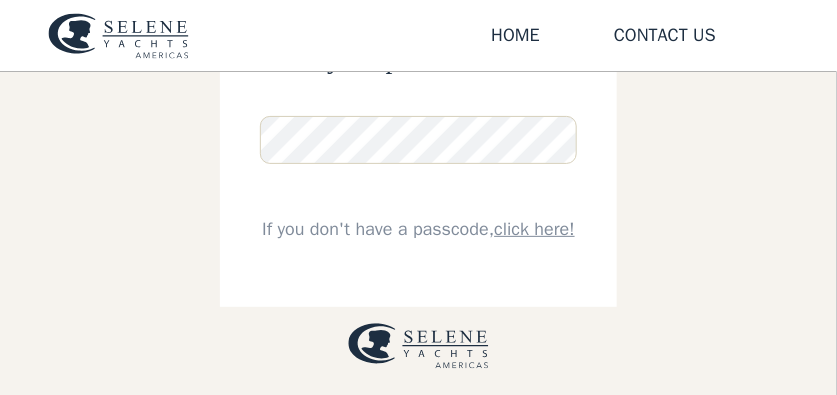 click on "click here!" at bounding box center (534, 229) 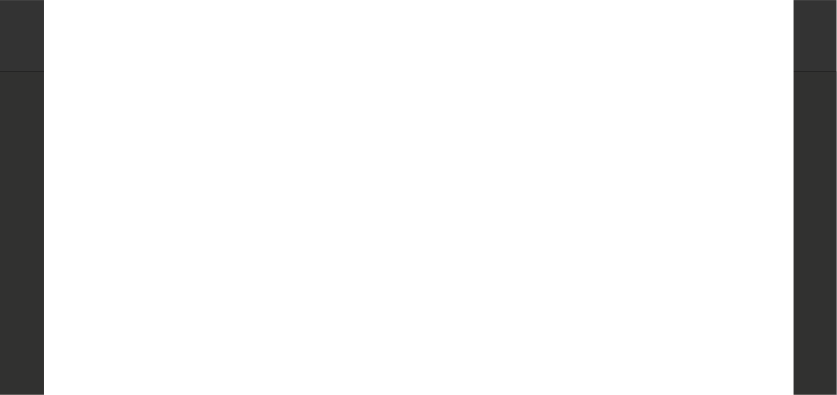 scroll, scrollTop: 5, scrollLeft: 0, axis: vertical 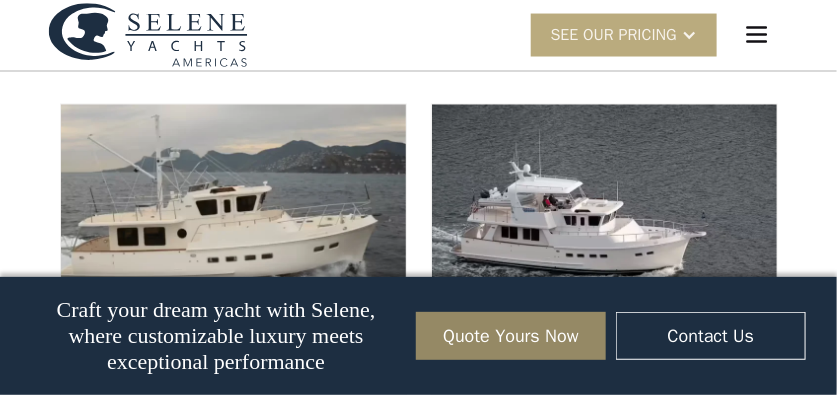 click at bounding box center (689, 35) 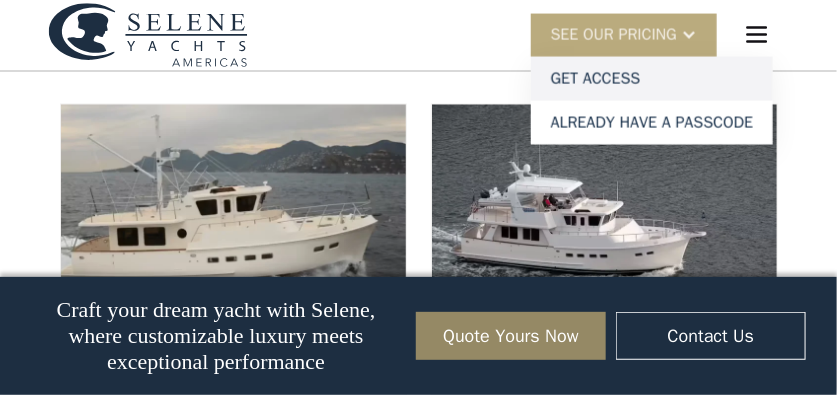 click on "Get access" at bounding box center [652, 79] 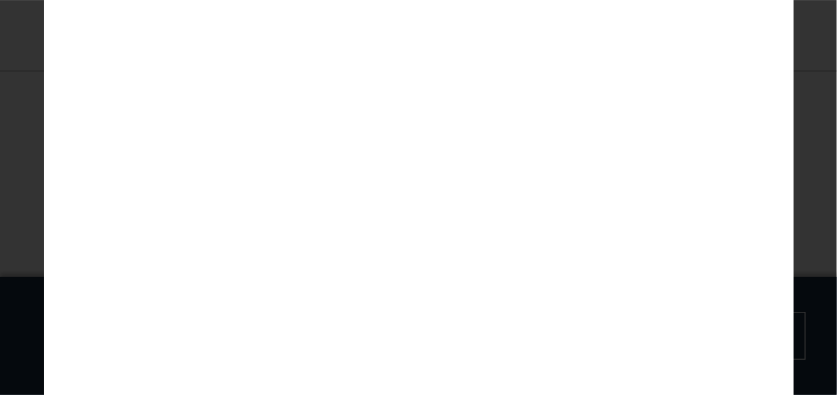 scroll, scrollTop: 5, scrollLeft: 0, axis: vertical 